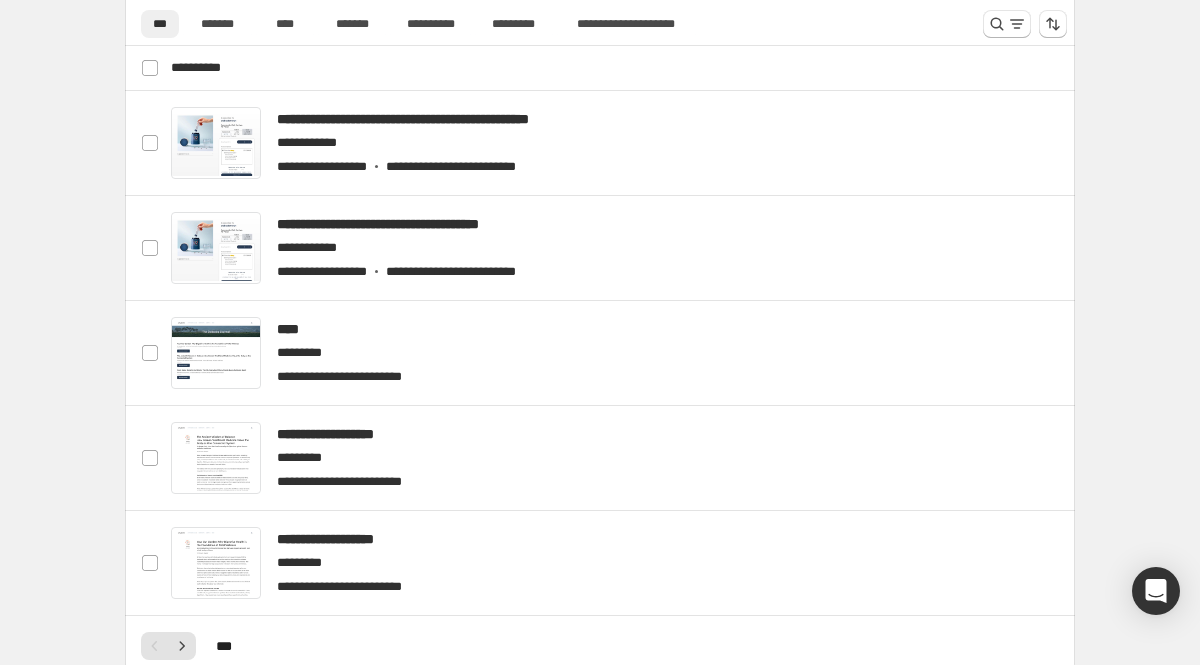 scroll, scrollTop: 752, scrollLeft: 0, axis: vertical 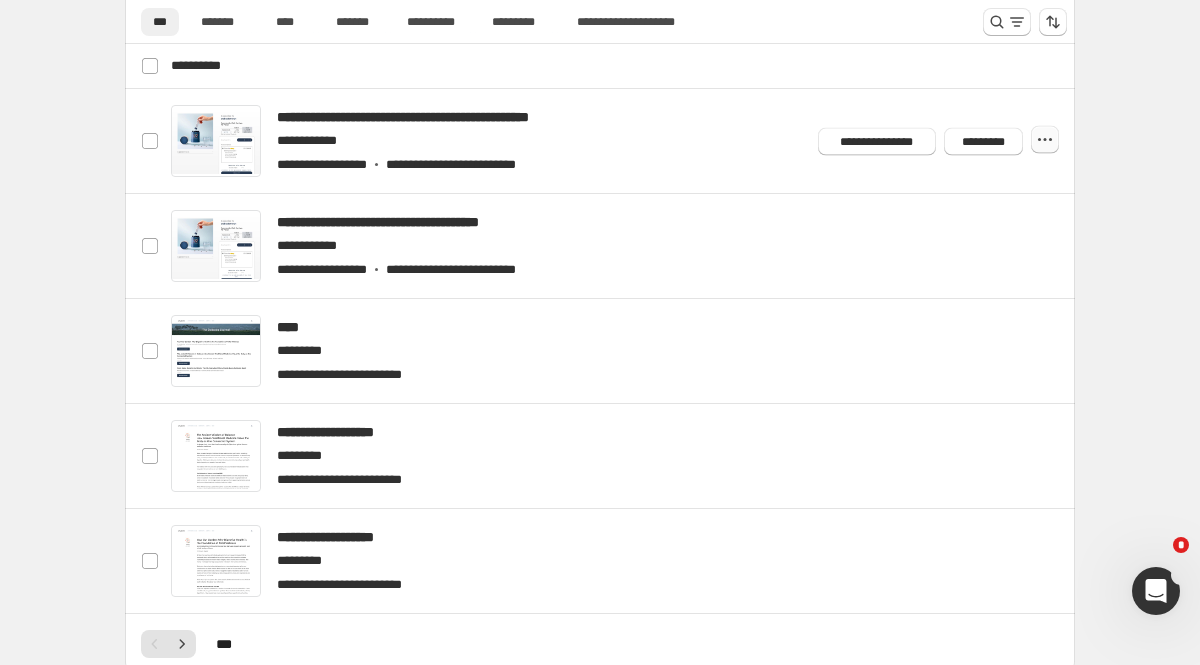 click at bounding box center [1045, 140] 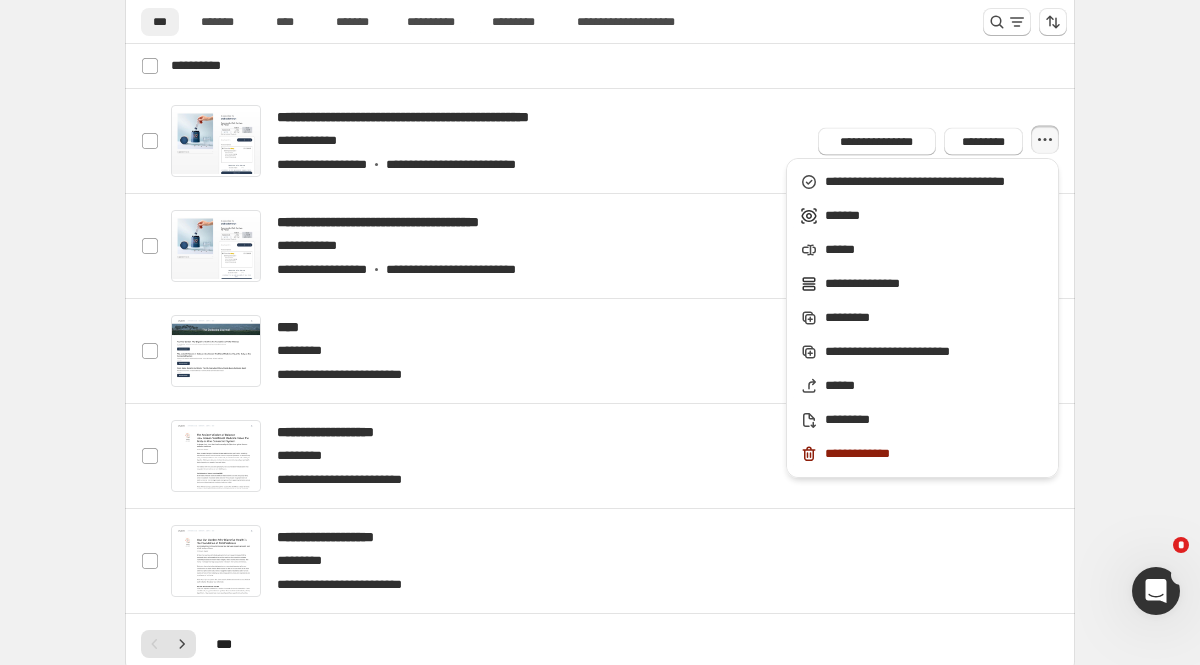 click on "**********" at bounding box center [600, 265] 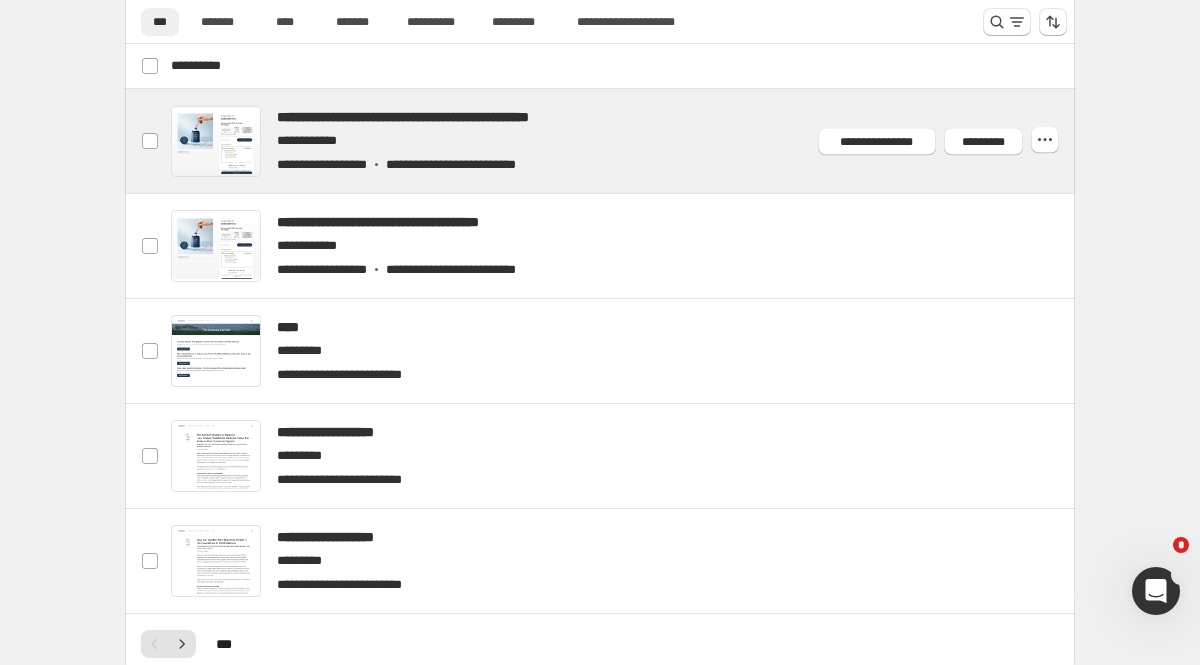 click at bounding box center [624, 141] 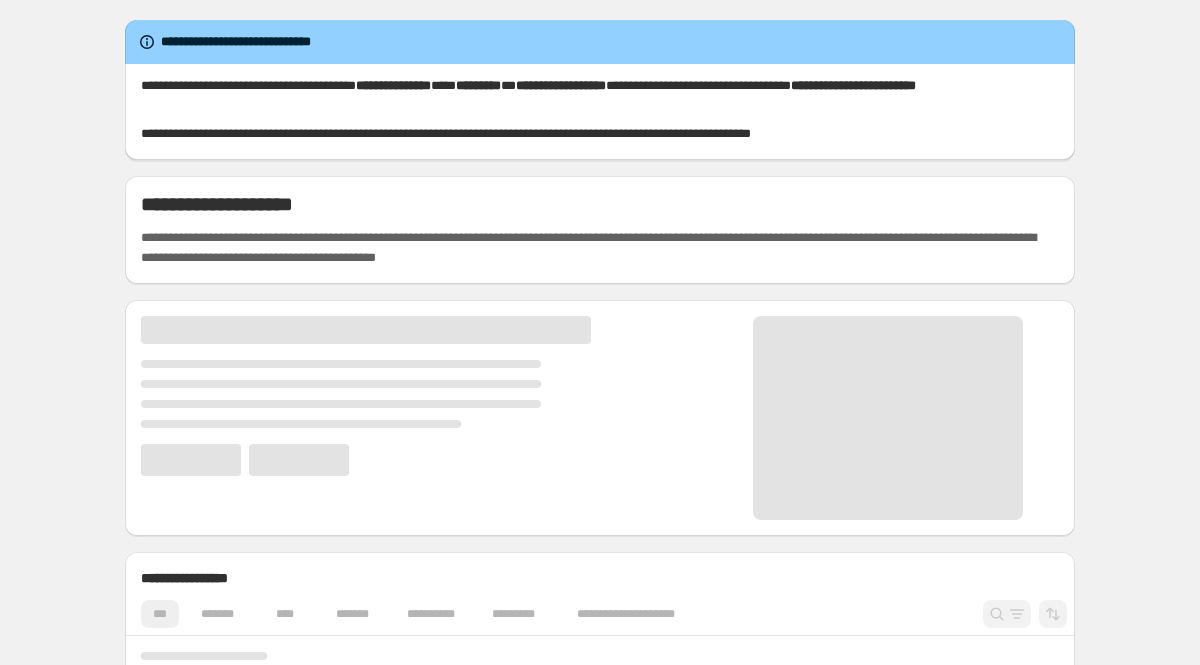 scroll, scrollTop: 0, scrollLeft: 0, axis: both 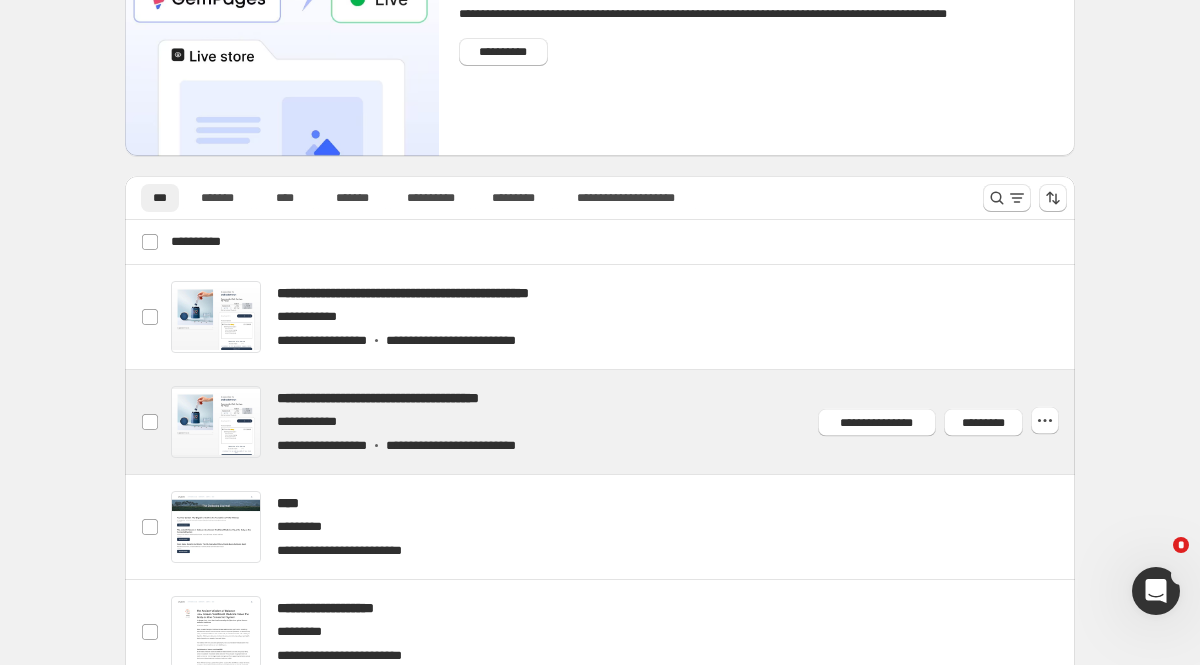 click at bounding box center (624, 422) 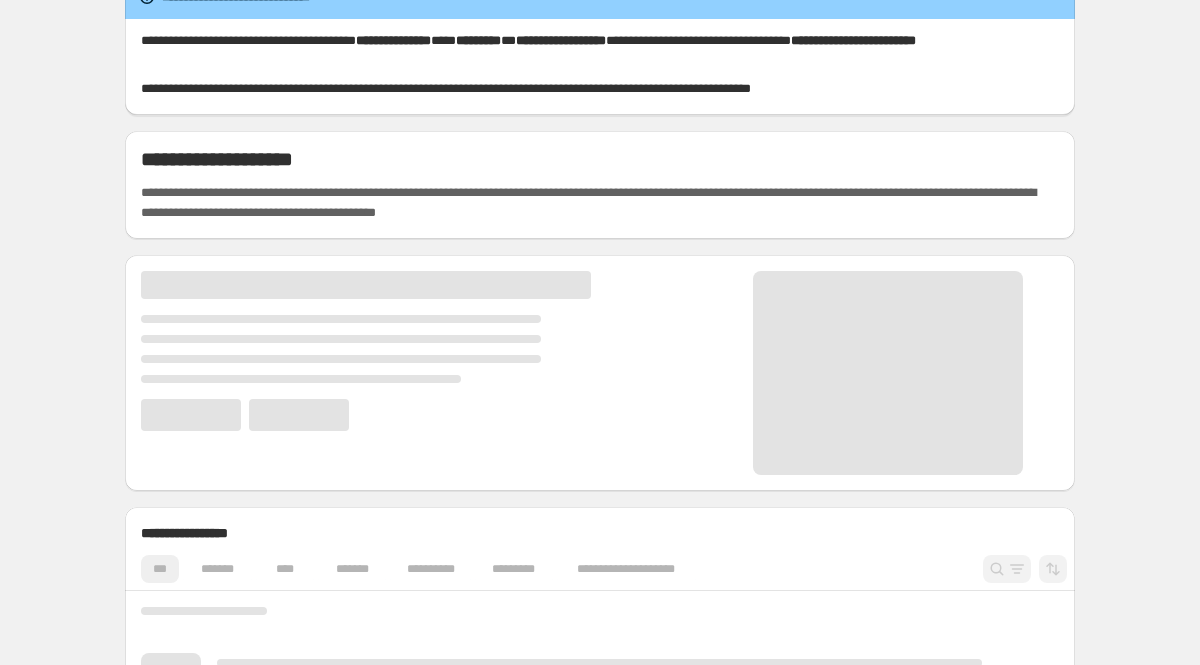 scroll, scrollTop: 115, scrollLeft: 0, axis: vertical 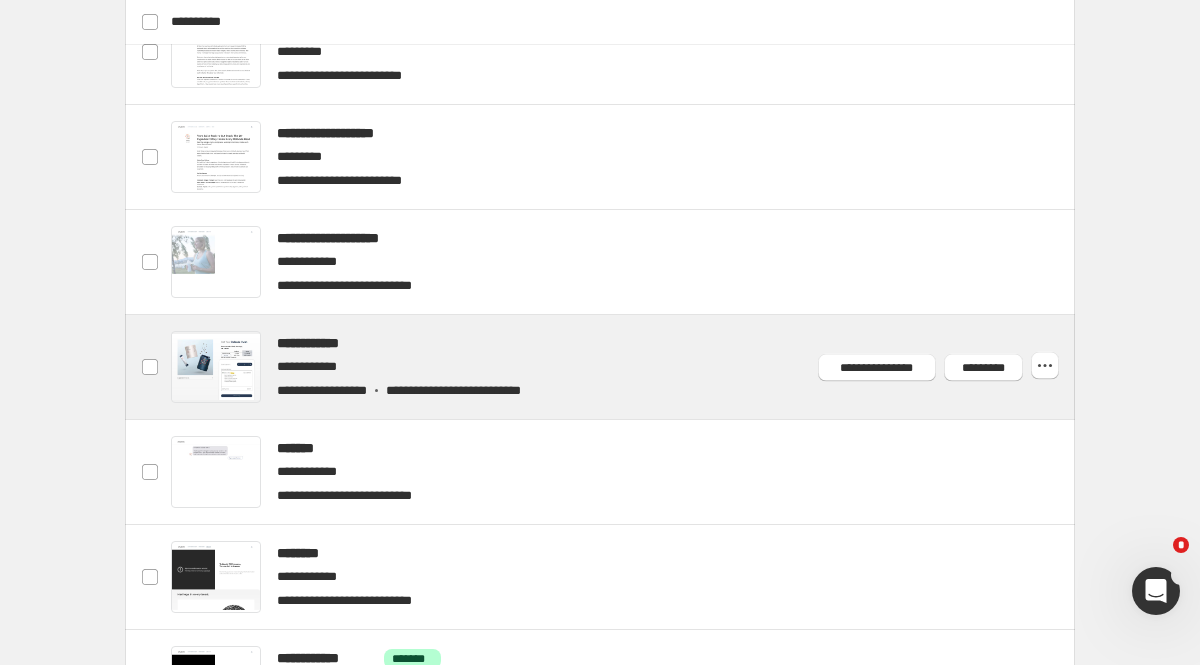 click at bounding box center (624, 367) 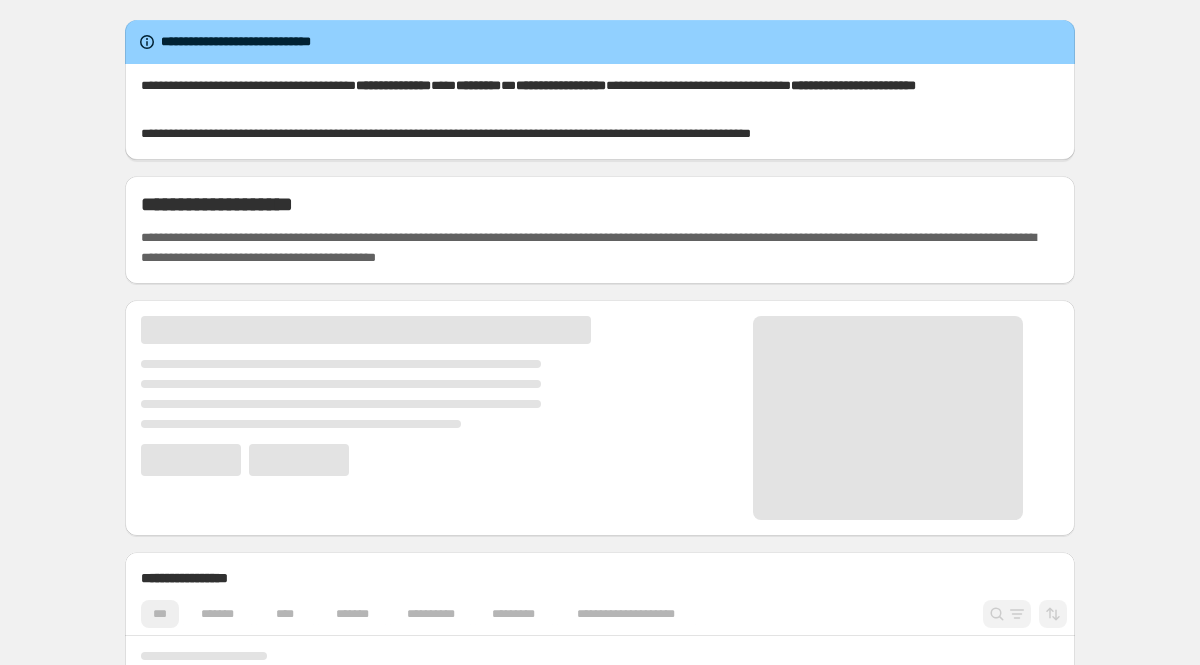 scroll, scrollTop: 0, scrollLeft: 0, axis: both 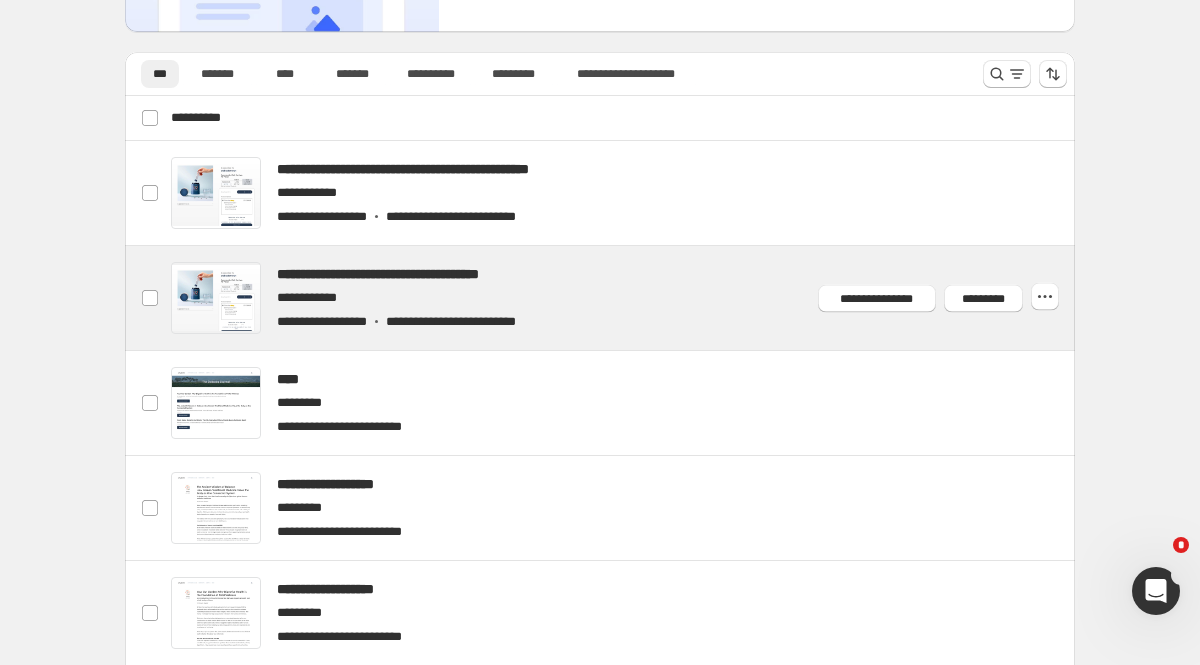 click at bounding box center [624, 298] 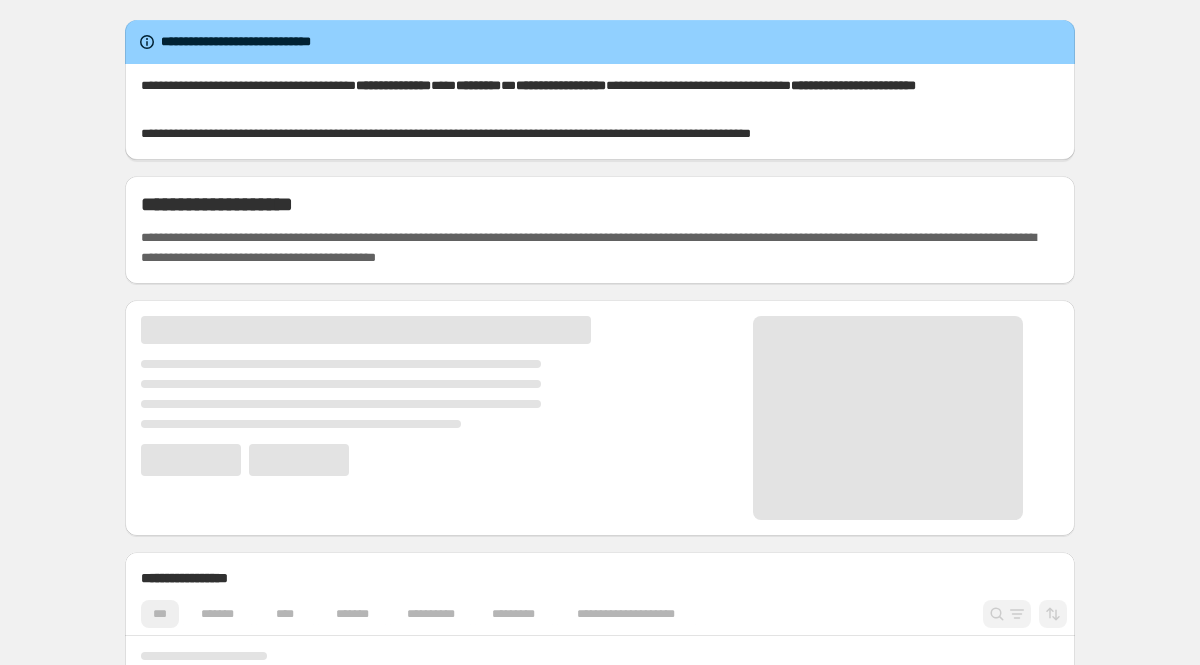 scroll, scrollTop: 0, scrollLeft: 0, axis: both 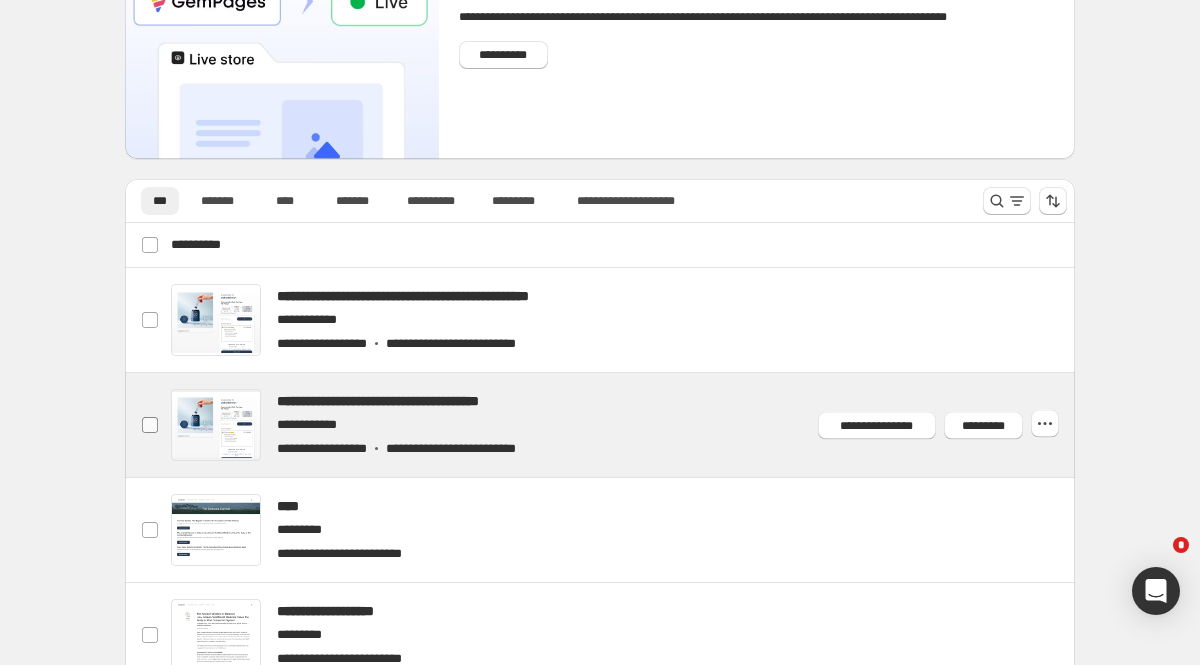 click at bounding box center (150, 425) 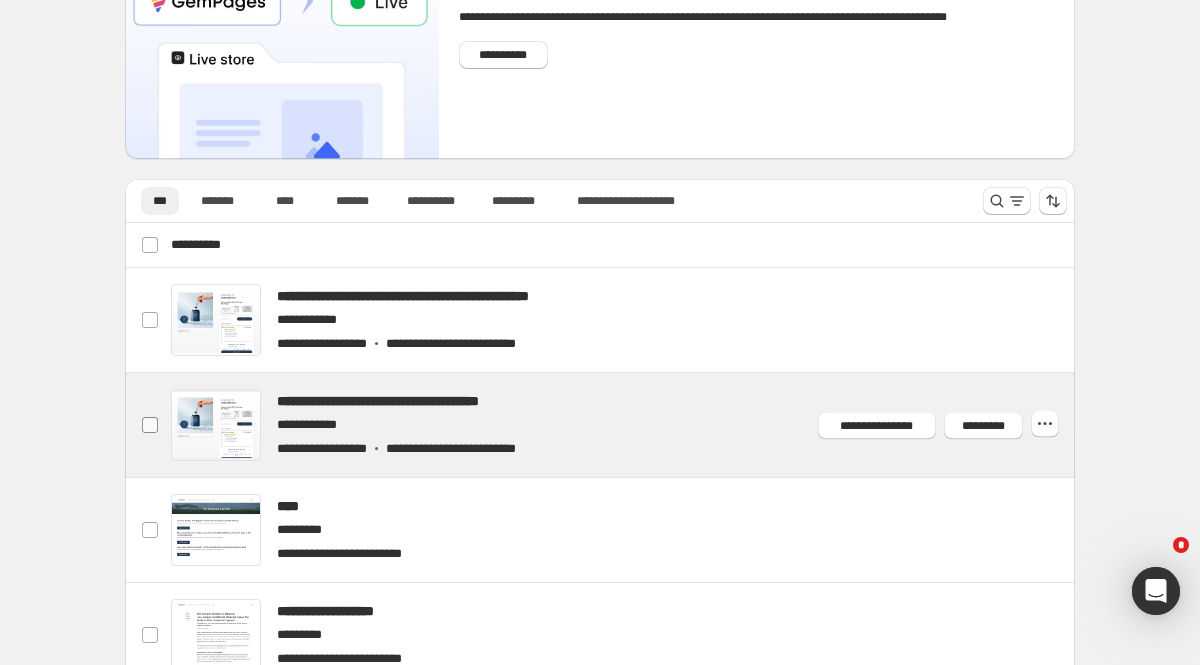 scroll, scrollTop: 0, scrollLeft: 0, axis: both 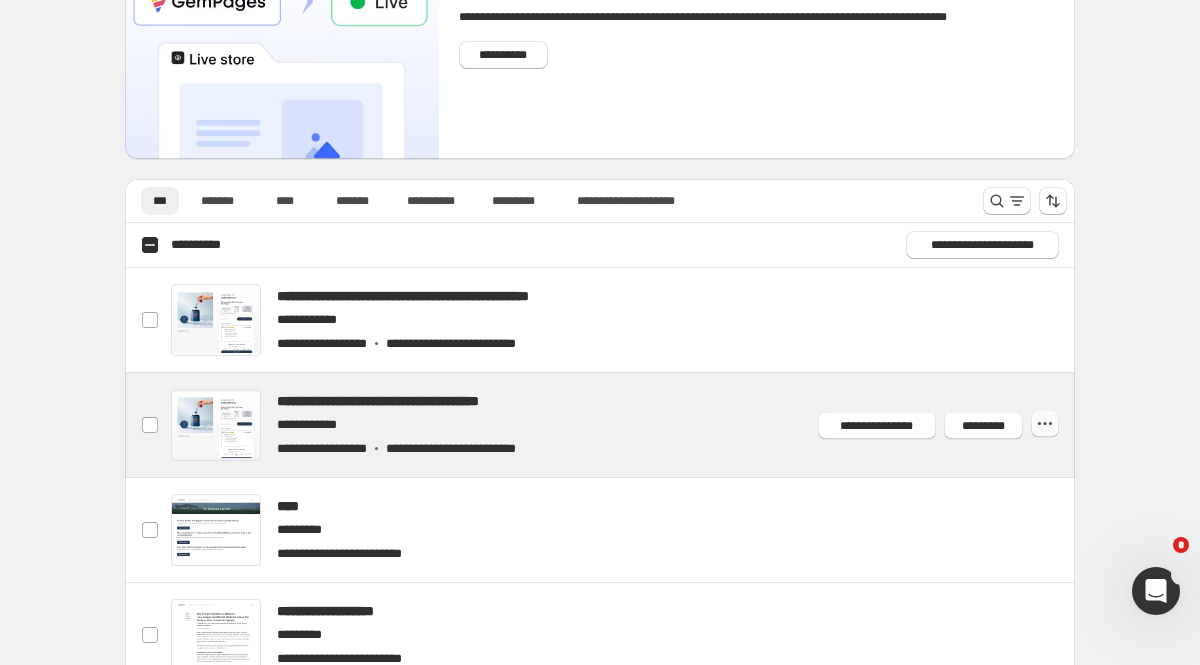 click at bounding box center [0, 0] 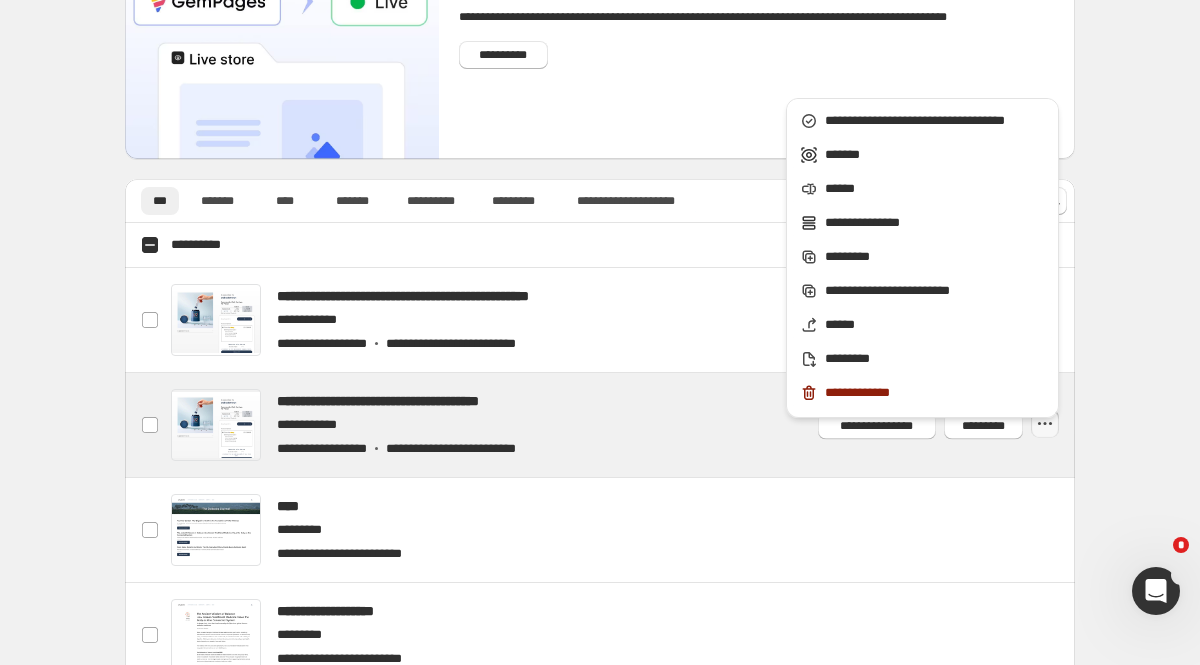 click on "**********" at bounding box center (600, 1181) 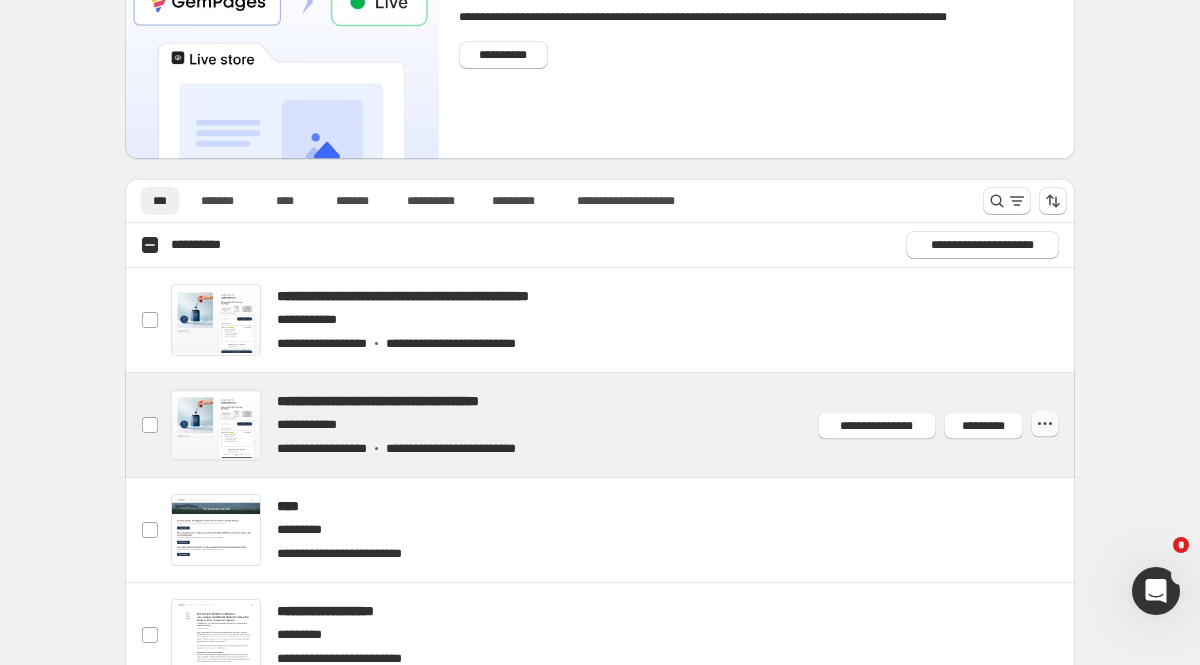 click at bounding box center [1045, 423] 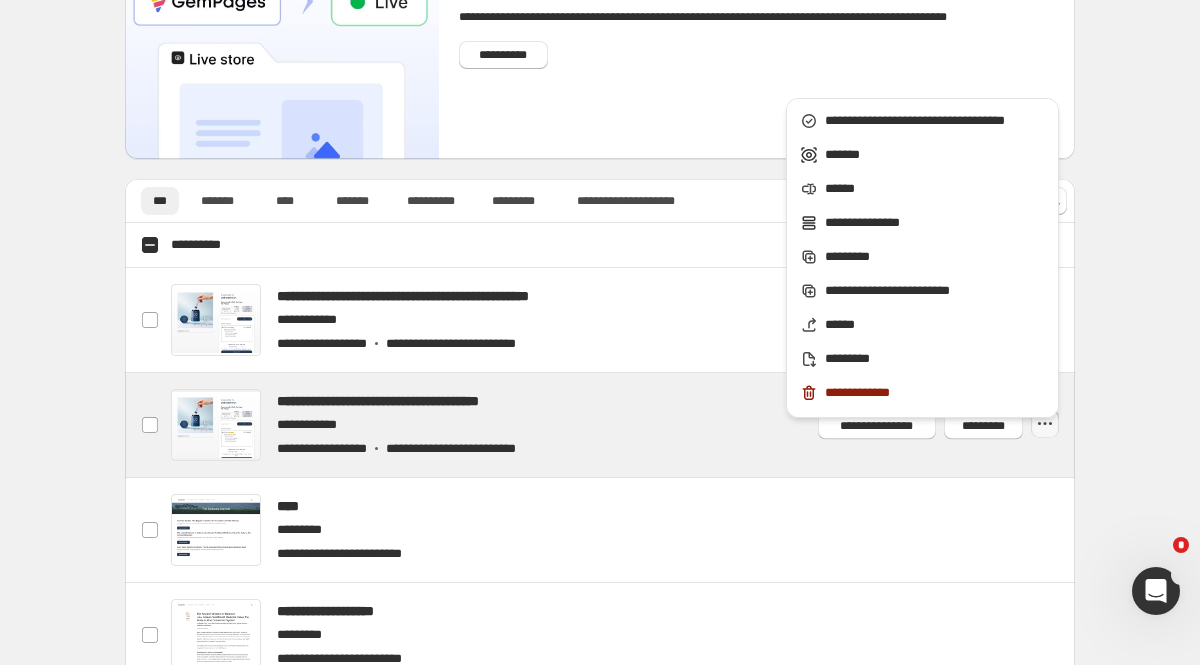 click on "**********" at bounding box center (600, 1181) 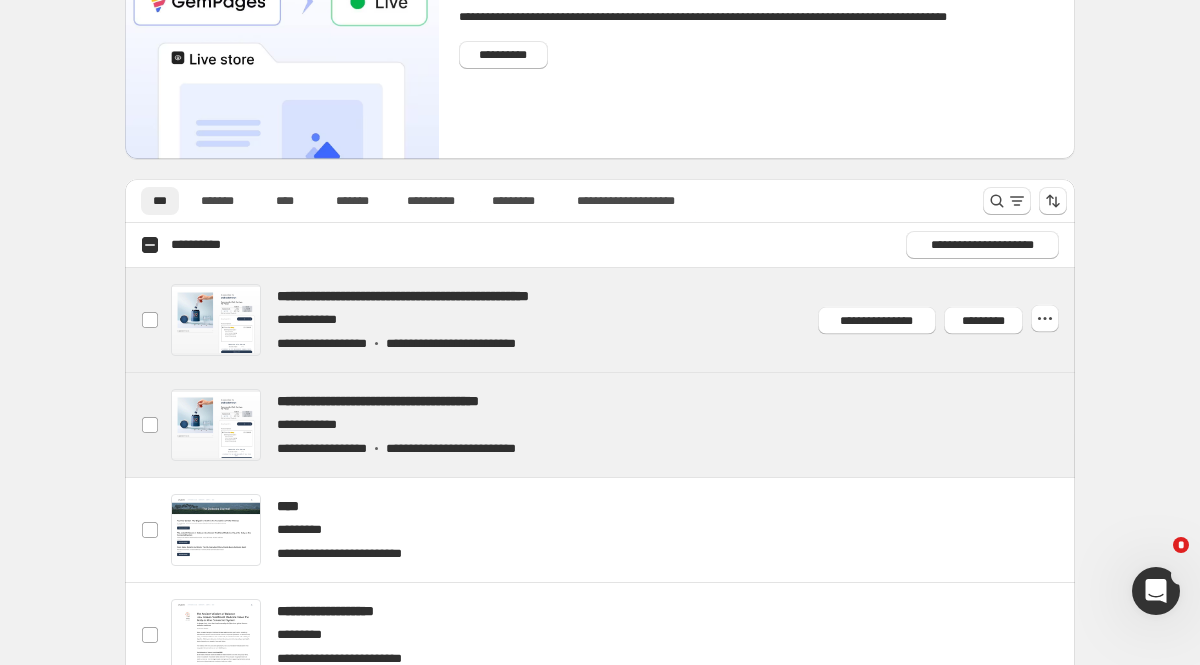 click at bounding box center [624, 320] 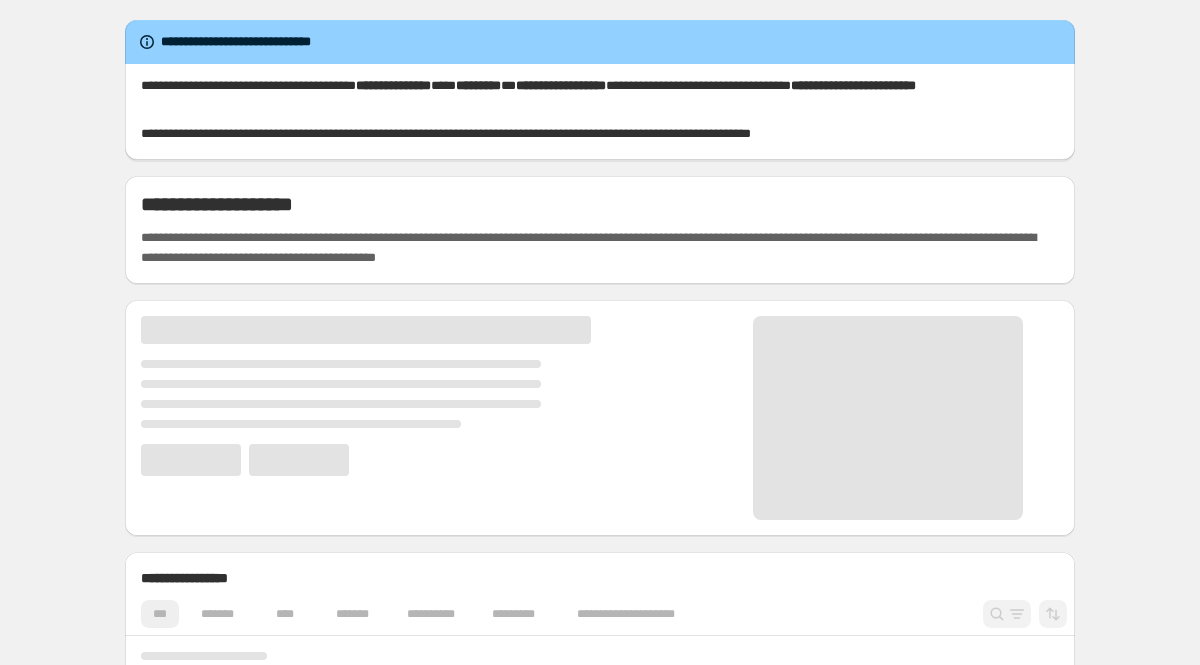 scroll, scrollTop: 0, scrollLeft: 0, axis: both 